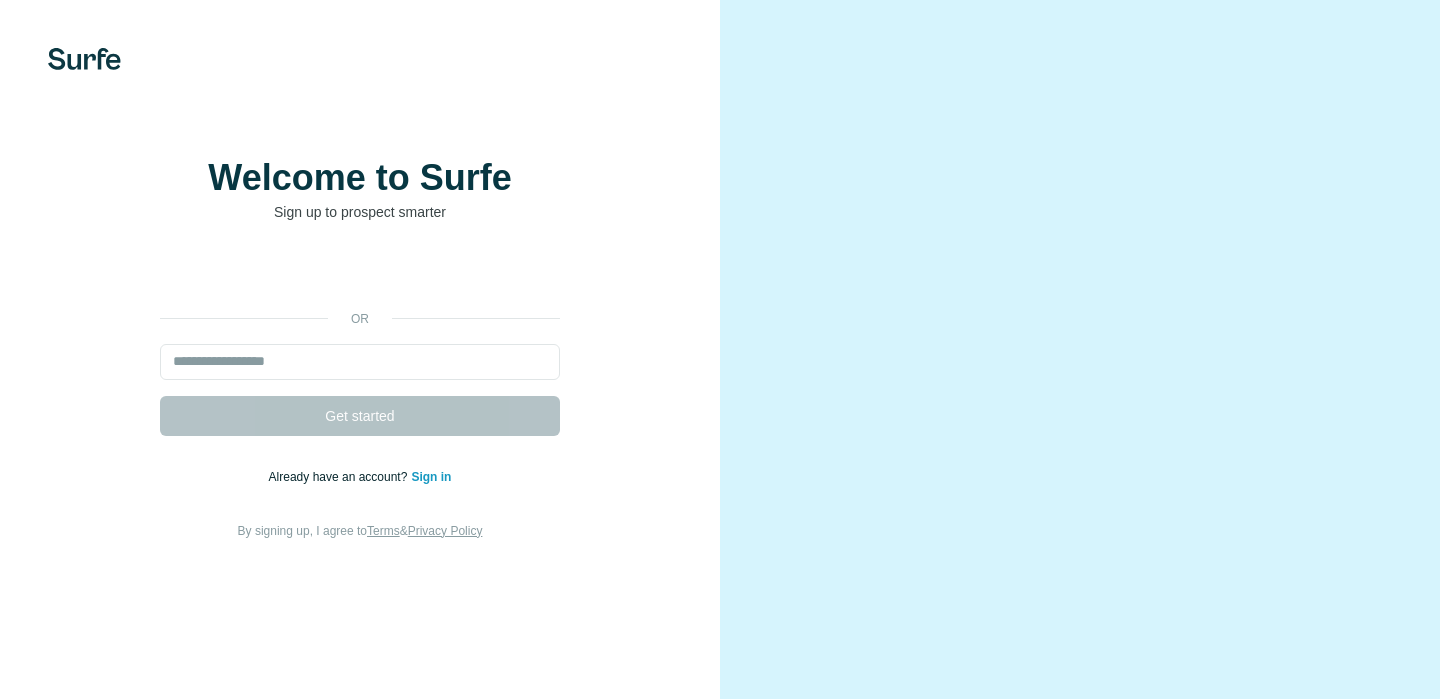 scroll, scrollTop: 0, scrollLeft: 0, axis: both 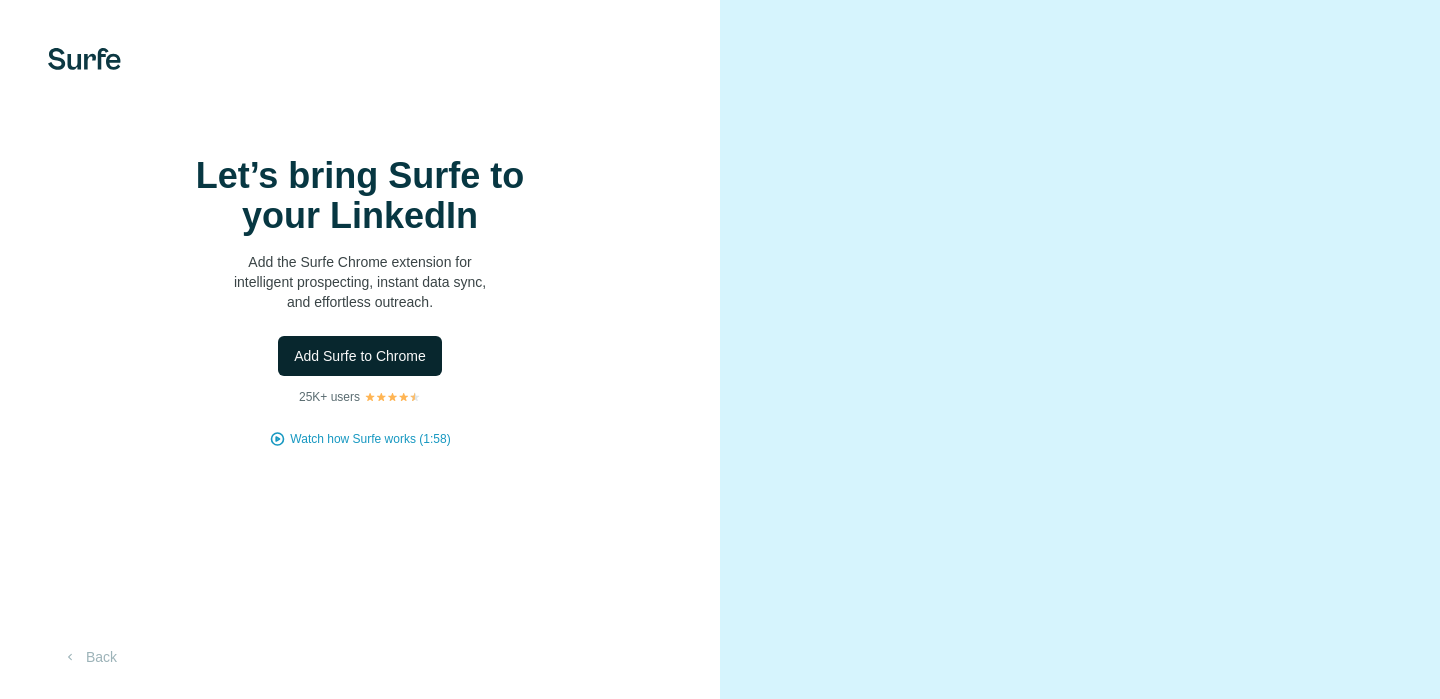 click on "Add Surfe to Chrome" at bounding box center (360, 356) 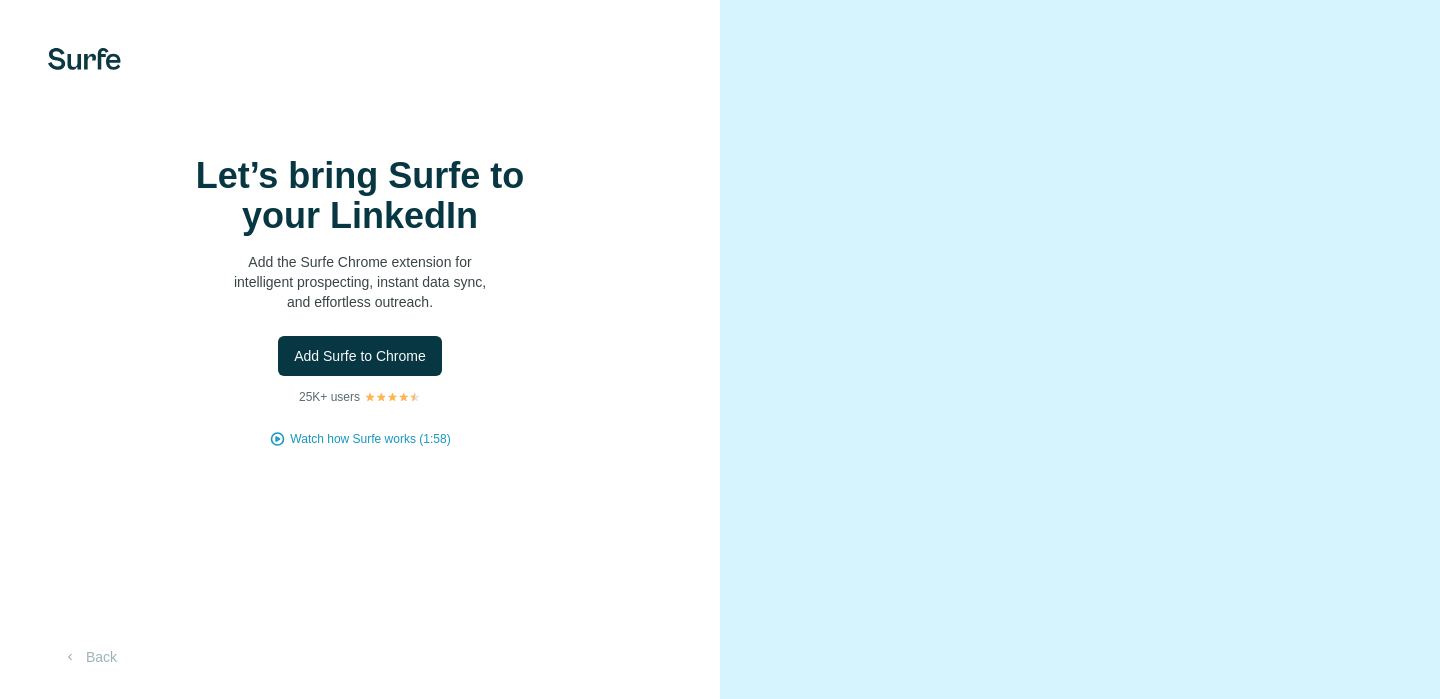 scroll, scrollTop: 0, scrollLeft: 0, axis: both 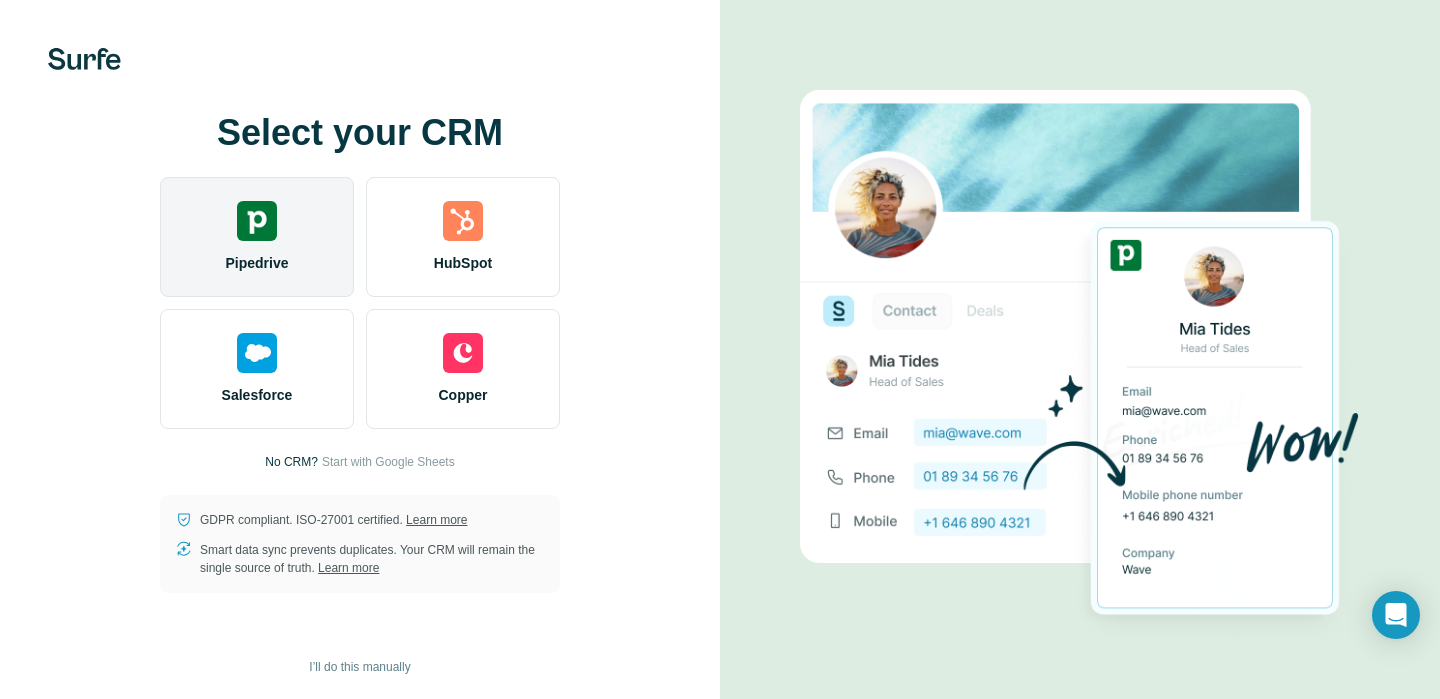 click on "Pipedrive" at bounding box center [257, 237] 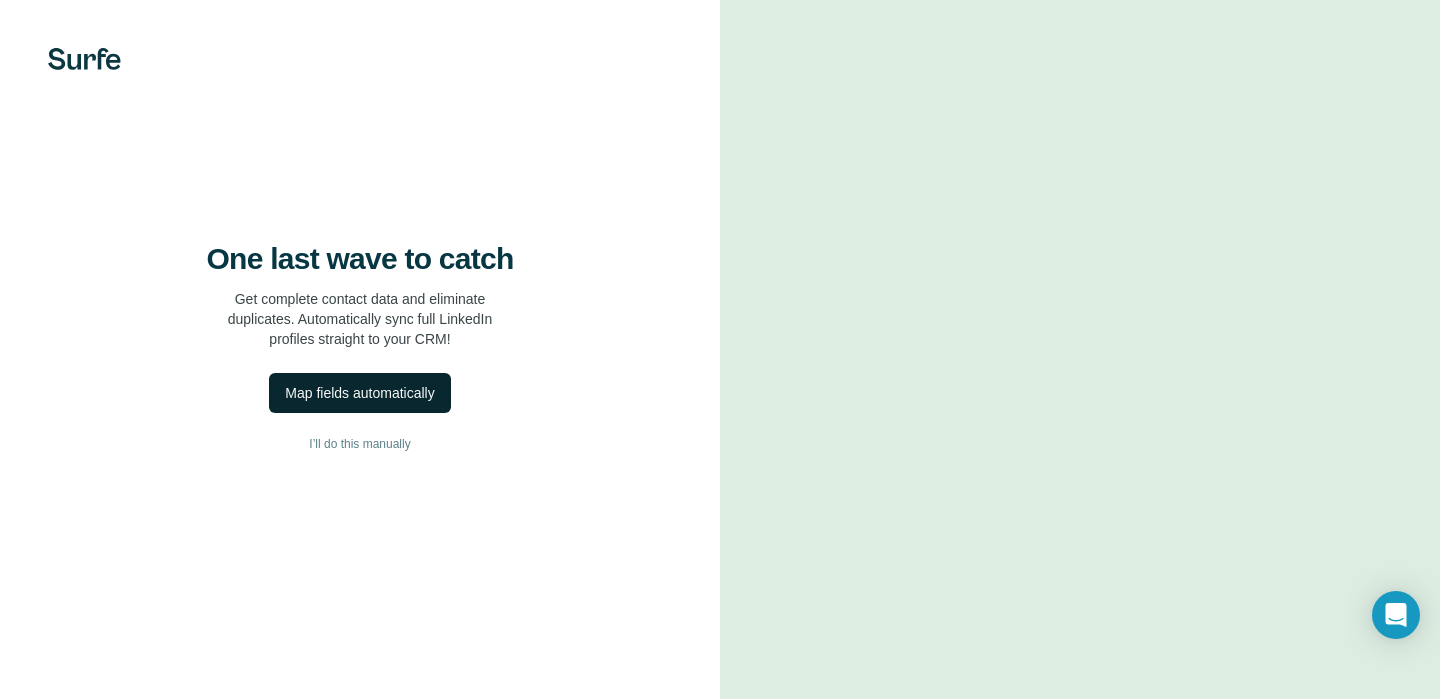 click on "Map fields automatically" at bounding box center [359, 393] 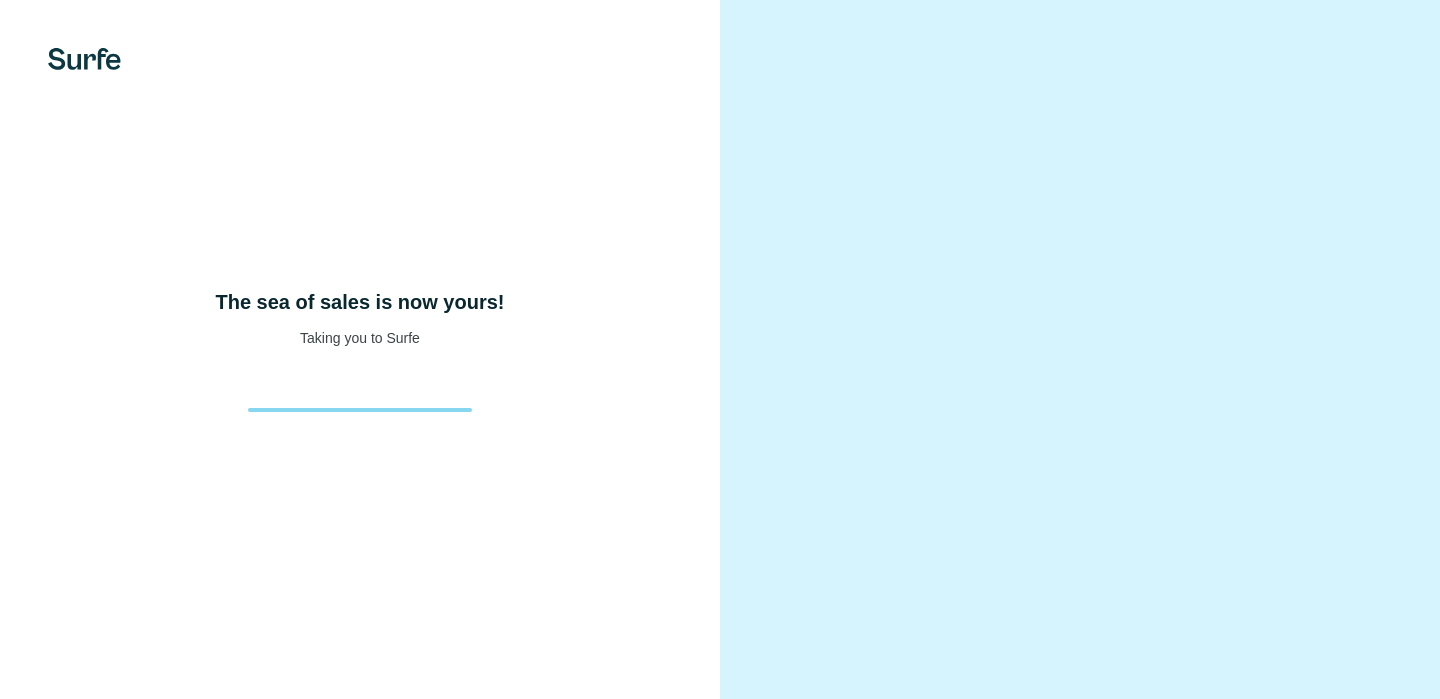 scroll, scrollTop: 0, scrollLeft: 0, axis: both 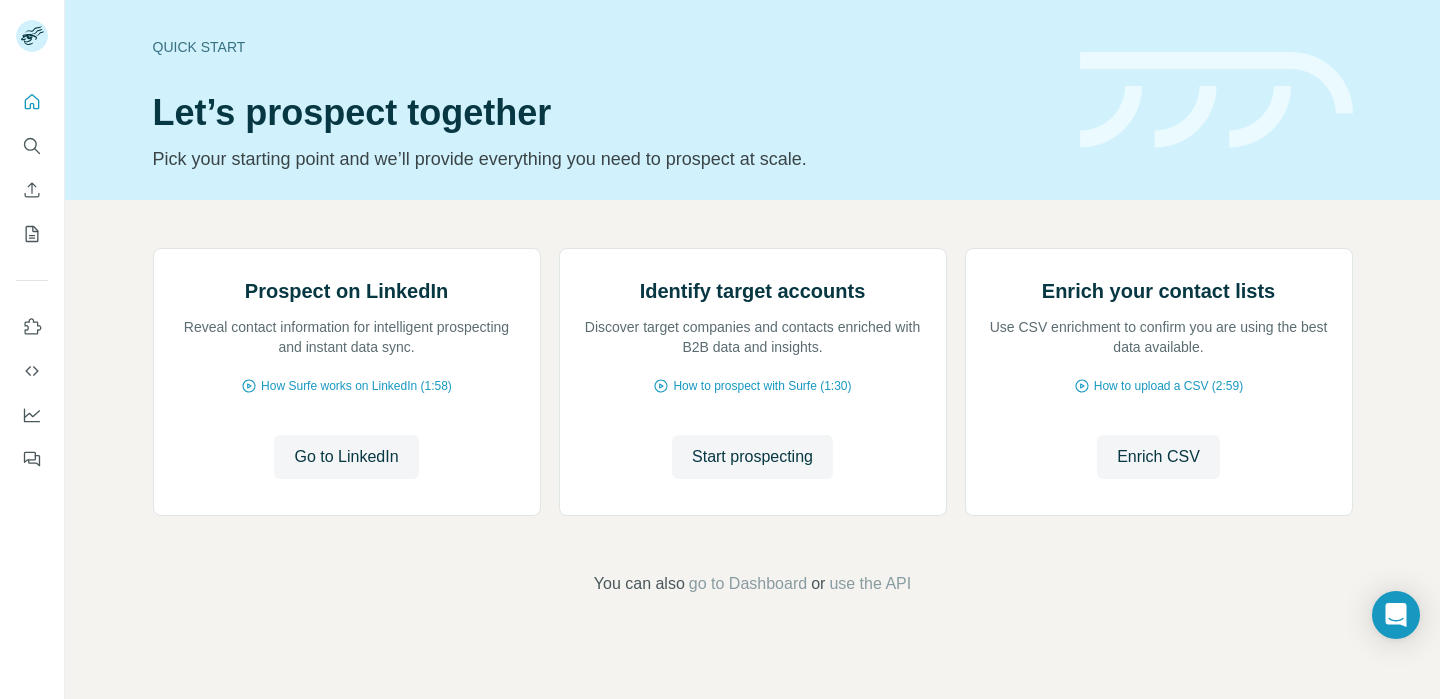 drag, startPoint x: 254, startPoint y: 85, endPoint x: 81, endPoint y: 91, distance: 173.10402 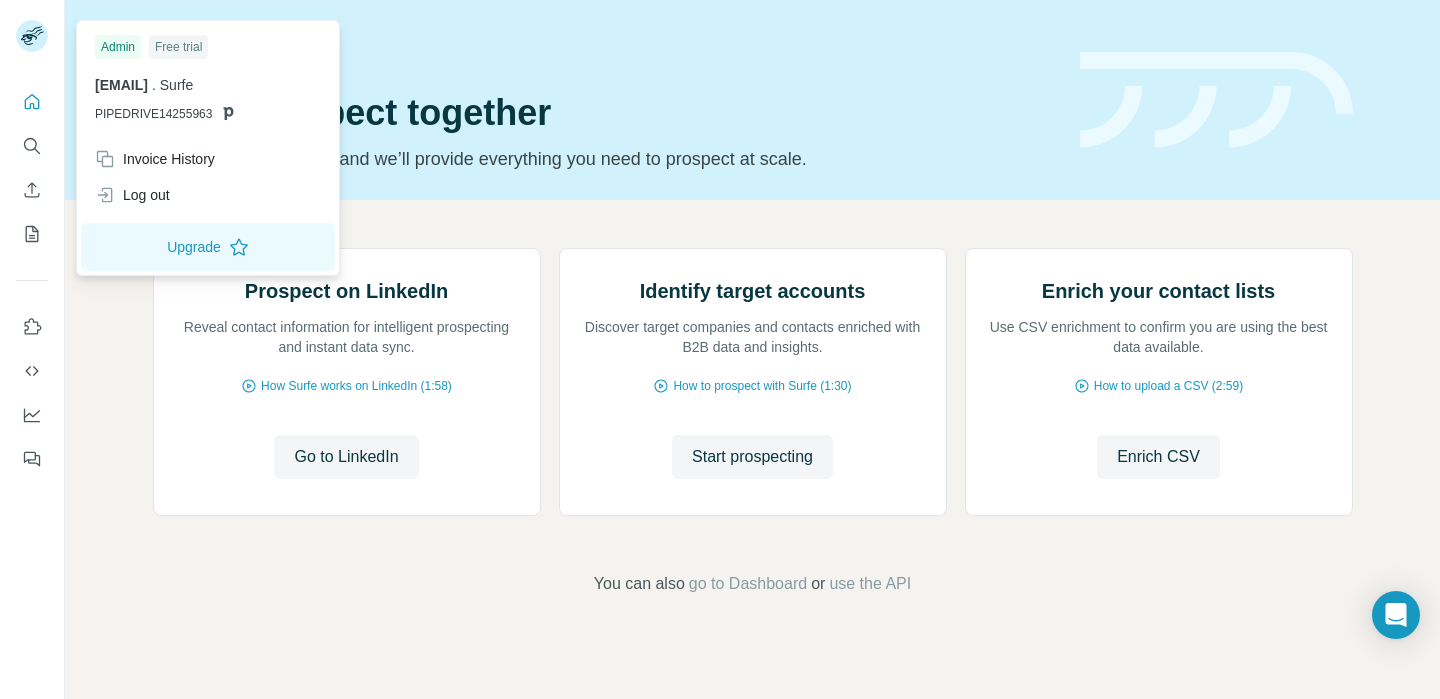 click on "Admin Free trial [EMAIL] . Surfe PIPEDRIVE14255963" at bounding box center [208, 83] 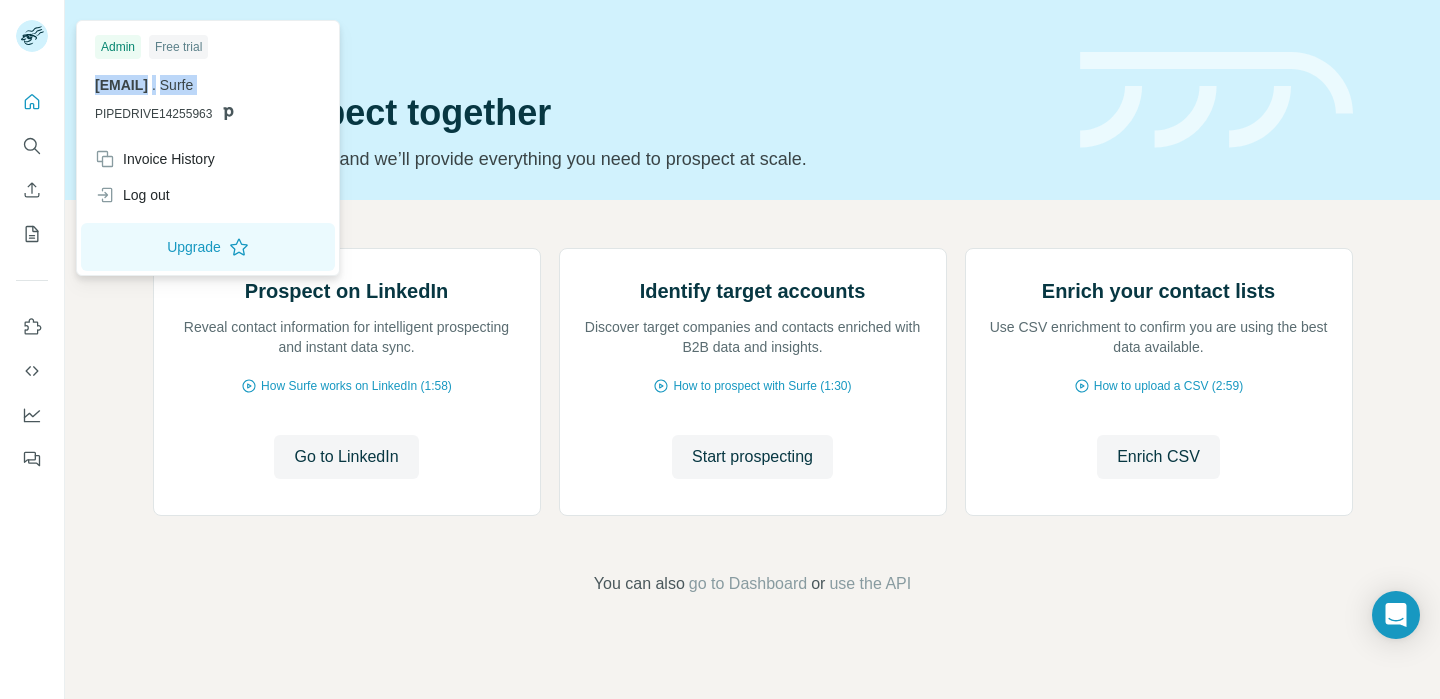 click on "nasrien065@gmail.com" at bounding box center [121, 85] 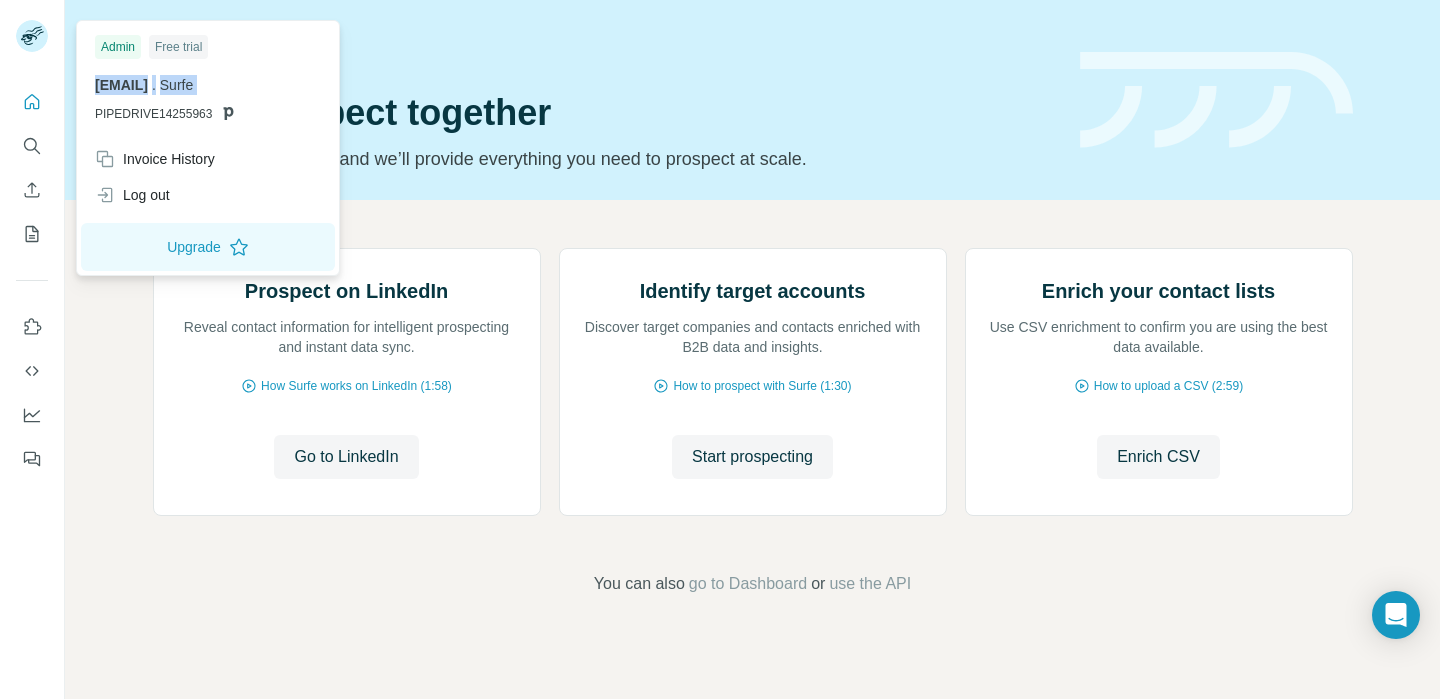 click on "nasrien065@gmail.com" at bounding box center [121, 85] 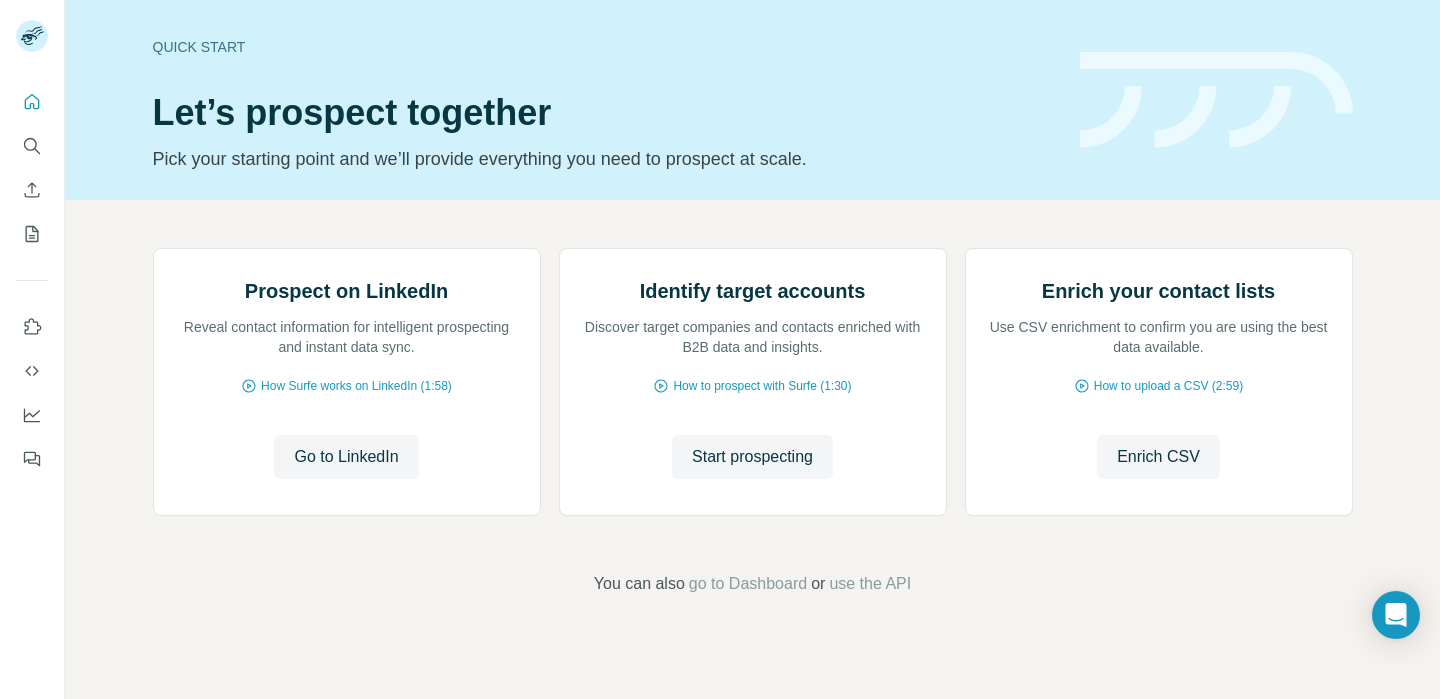 drag, startPoint x: 255, startPoint y: 86, endPoint x: 160, endPoint y: 87, distance: 95.005264 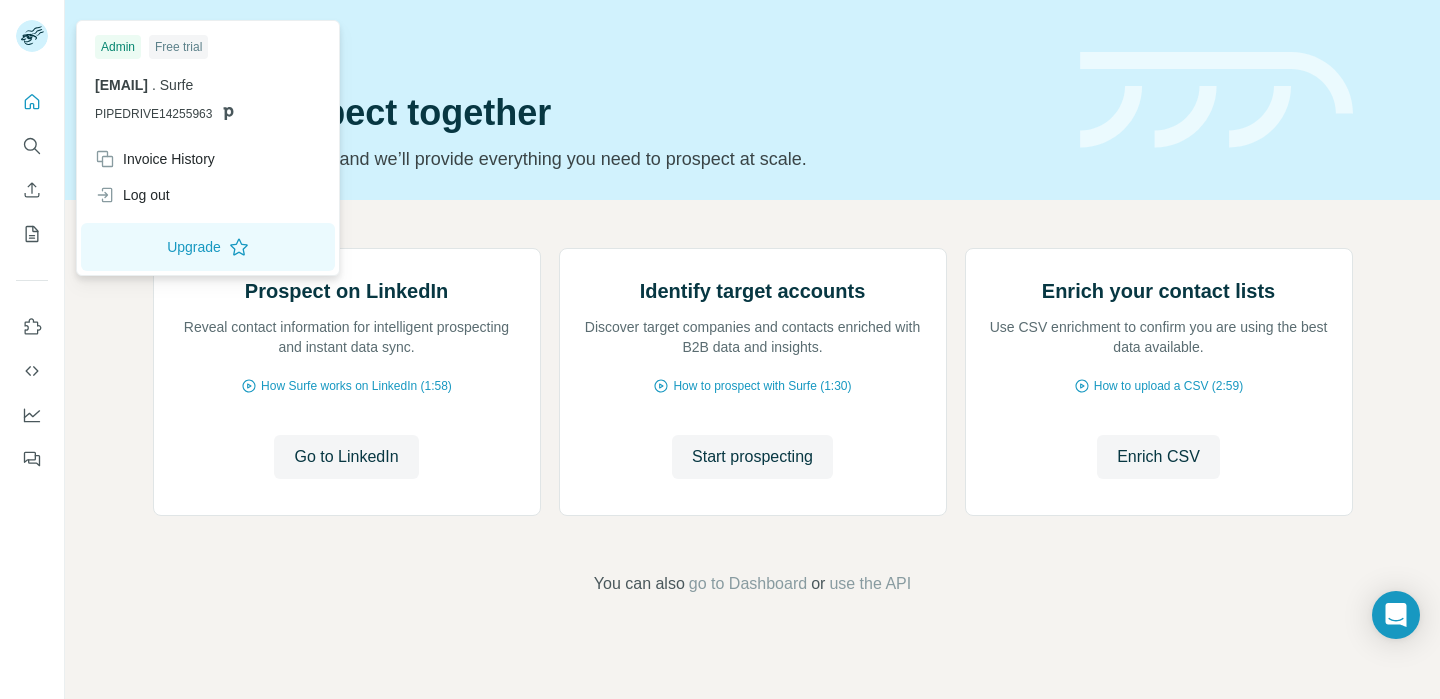 click on "nasrien065@gmail.com" at bounding box center (121, 85) 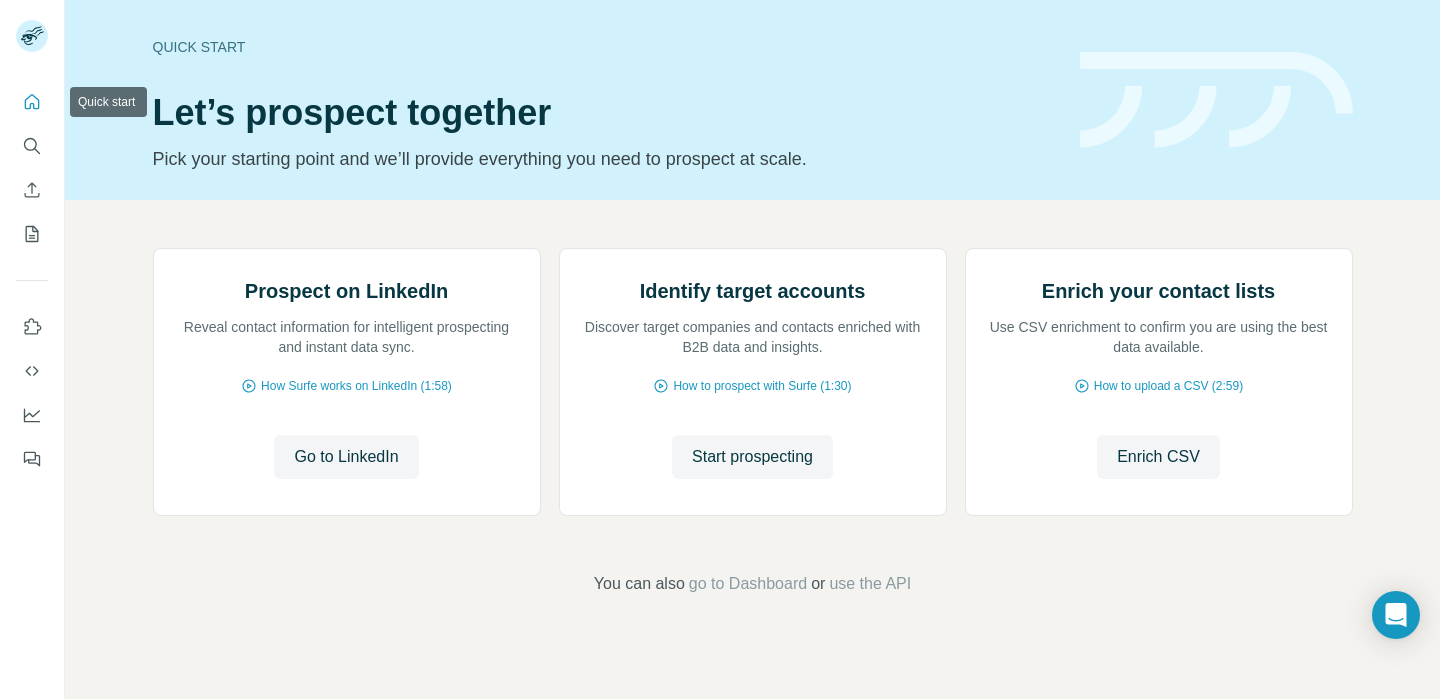 click 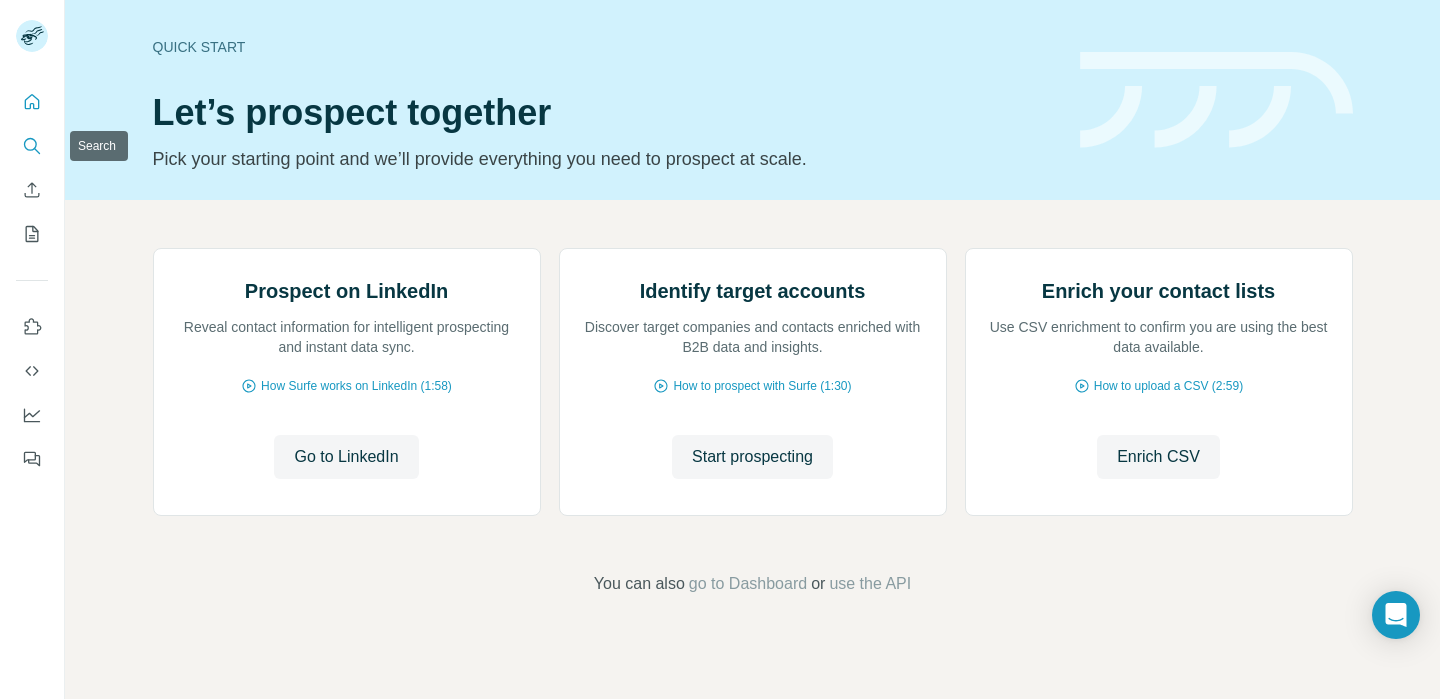 click 